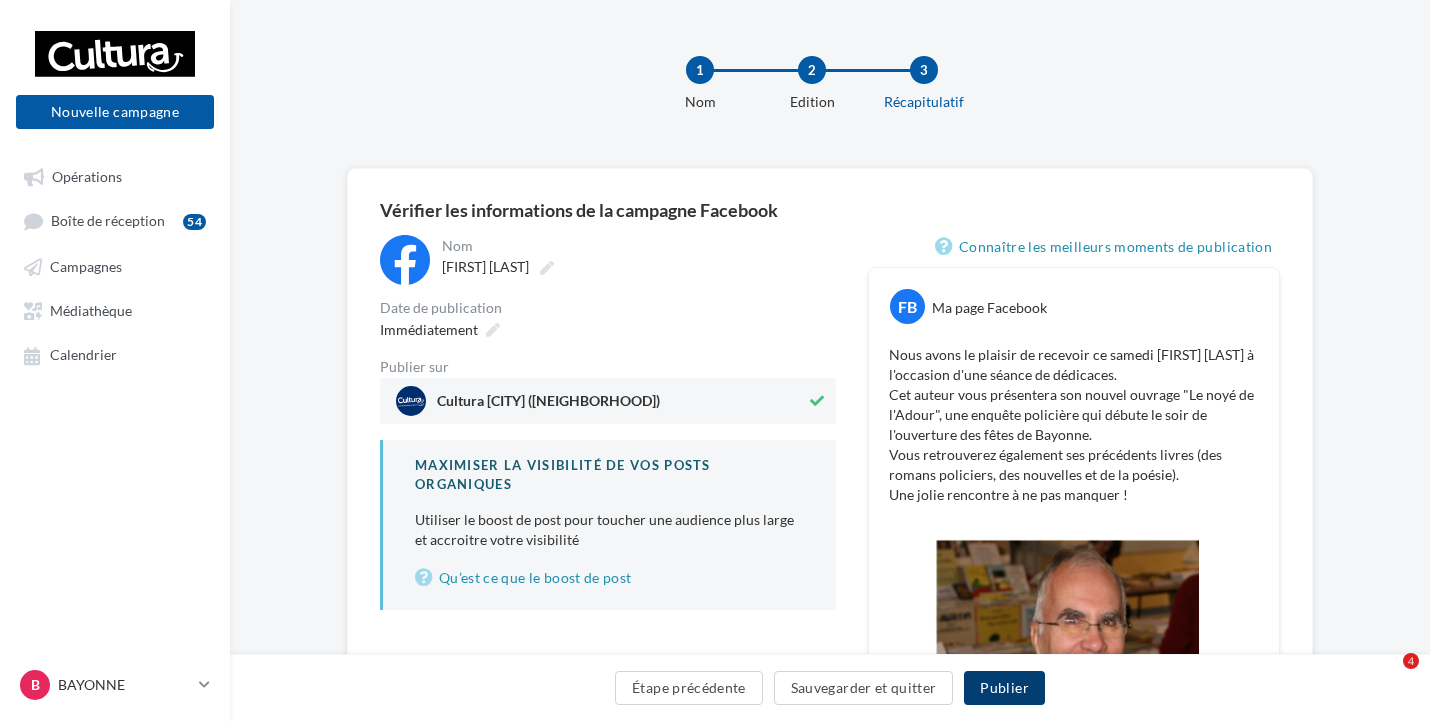 scroll, scrollTop: 0, scrollLeft: 0, axis: both 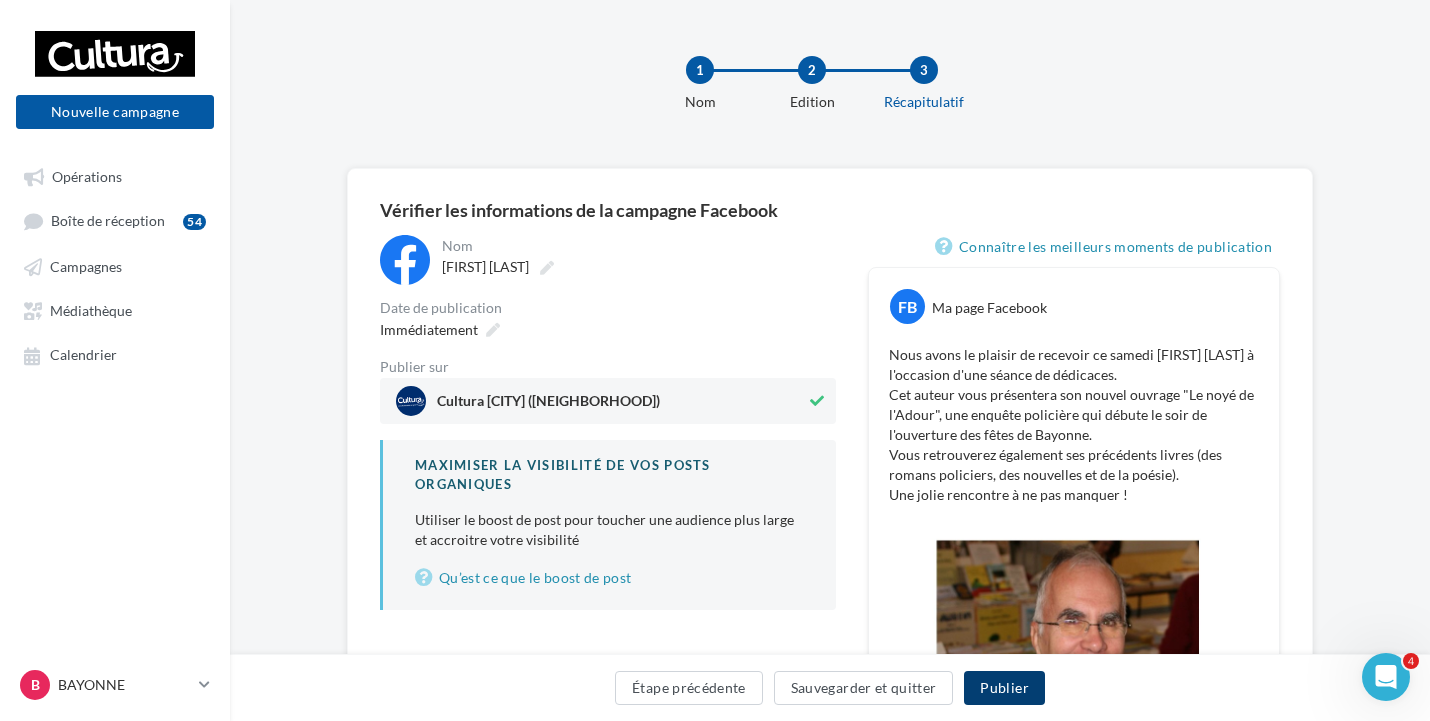 click on "Publier" at bounding box center (1004, 688) 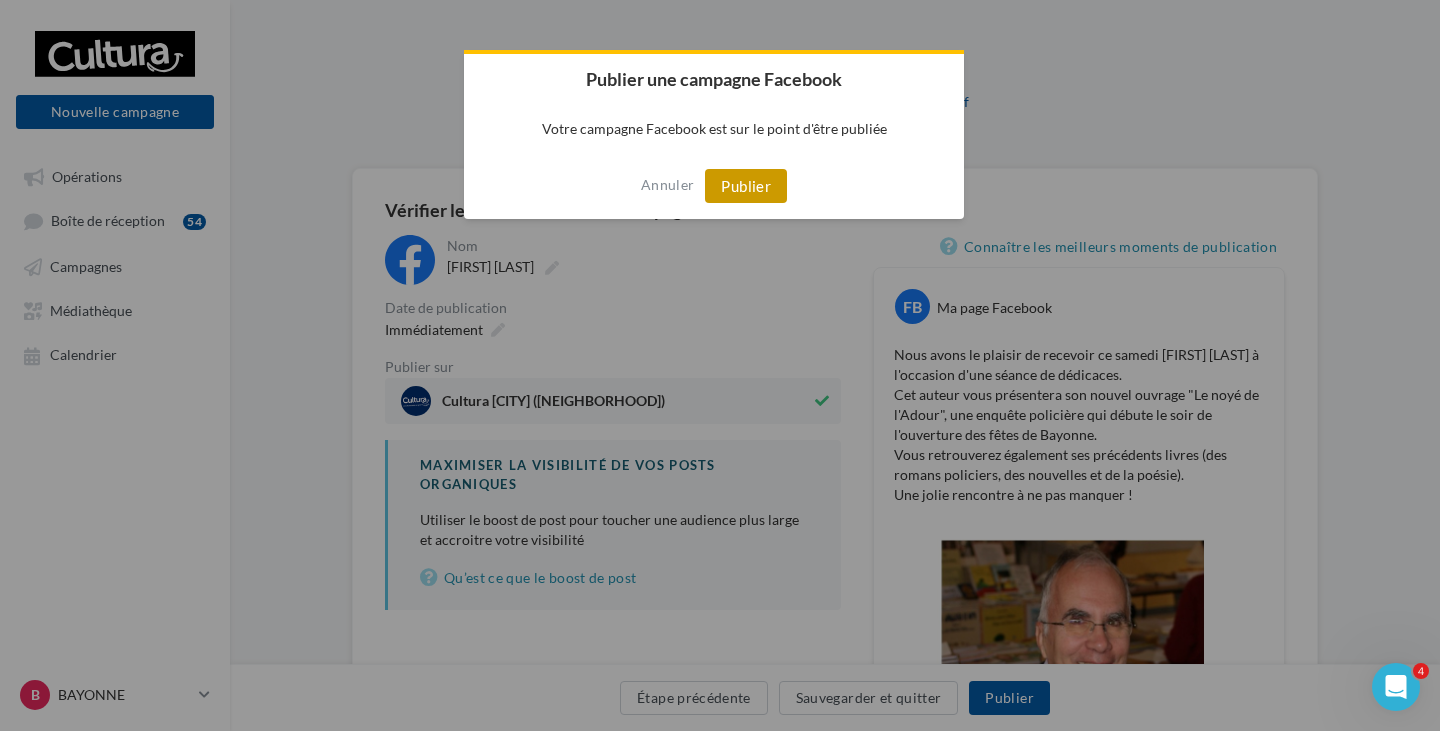 click on "Publier" at bounding box center [746, 186] 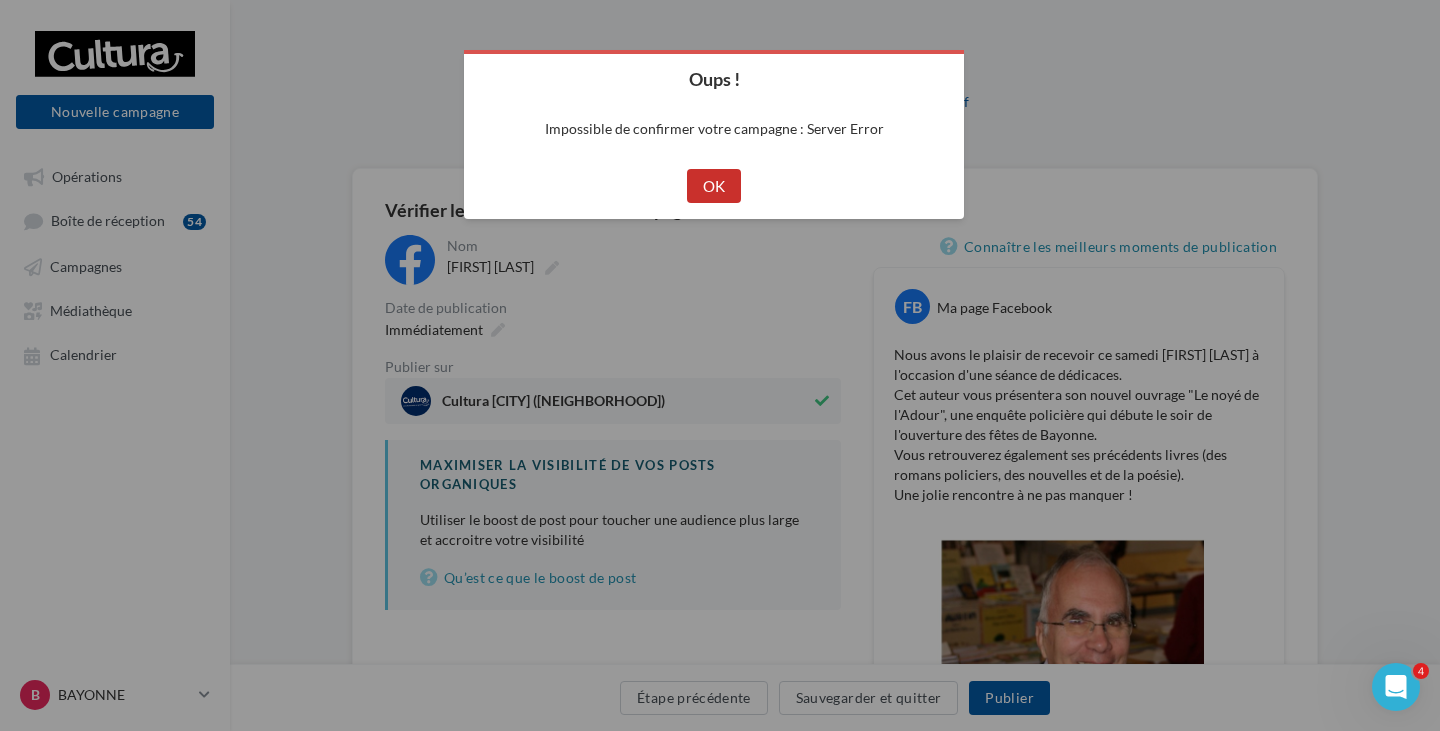 click on "OK" at bounding box center [714, 186] 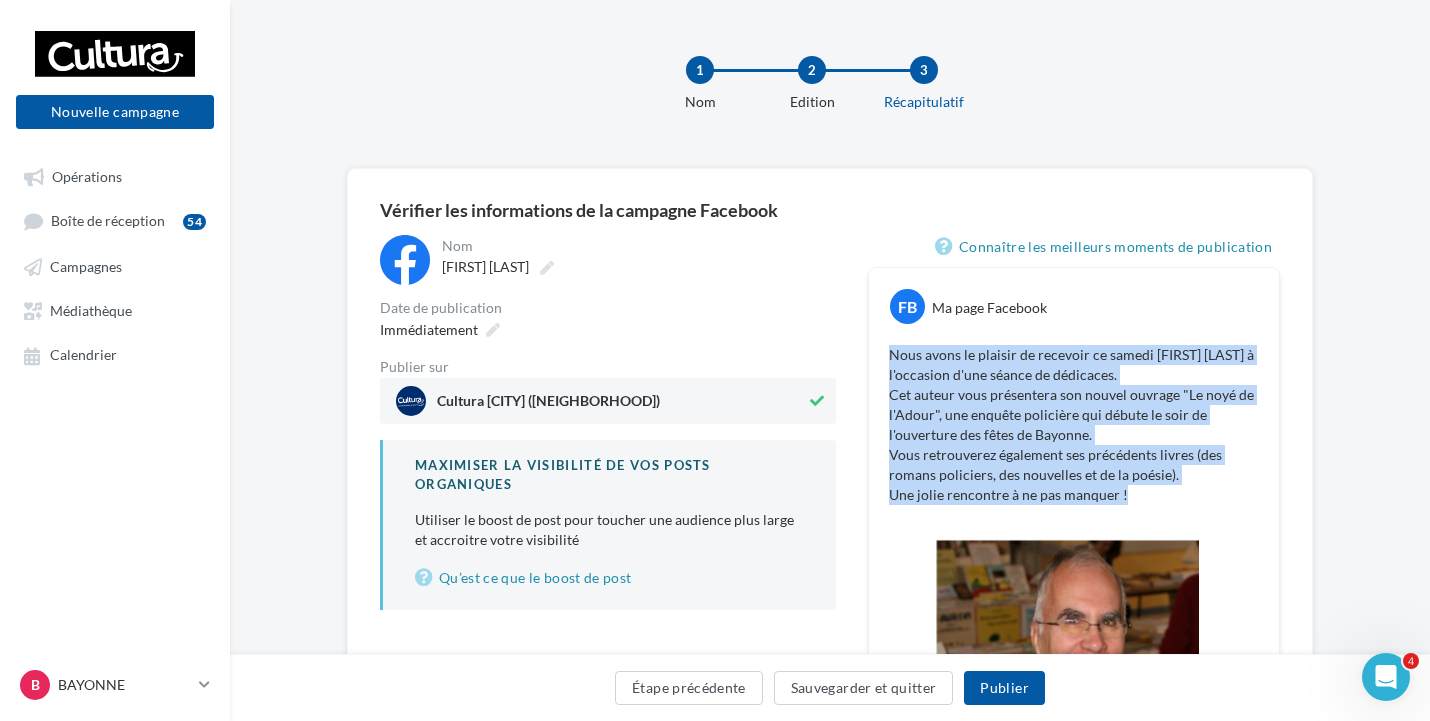 drag, startPoint x: 891, startPoint y: 353, endPoint x: 1132, endPoint y: 505, distance: 284.9298 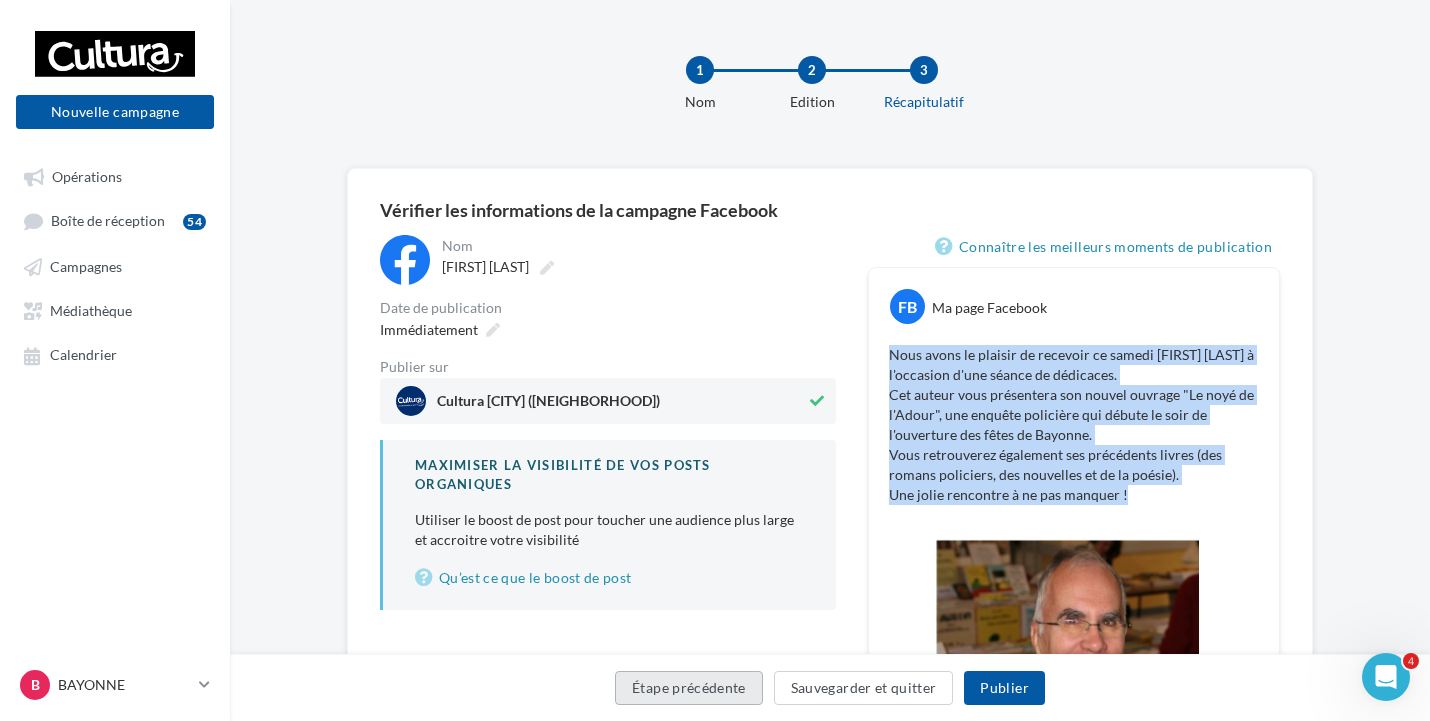 click on "Étape précédente" at bounding box center (689, 688) 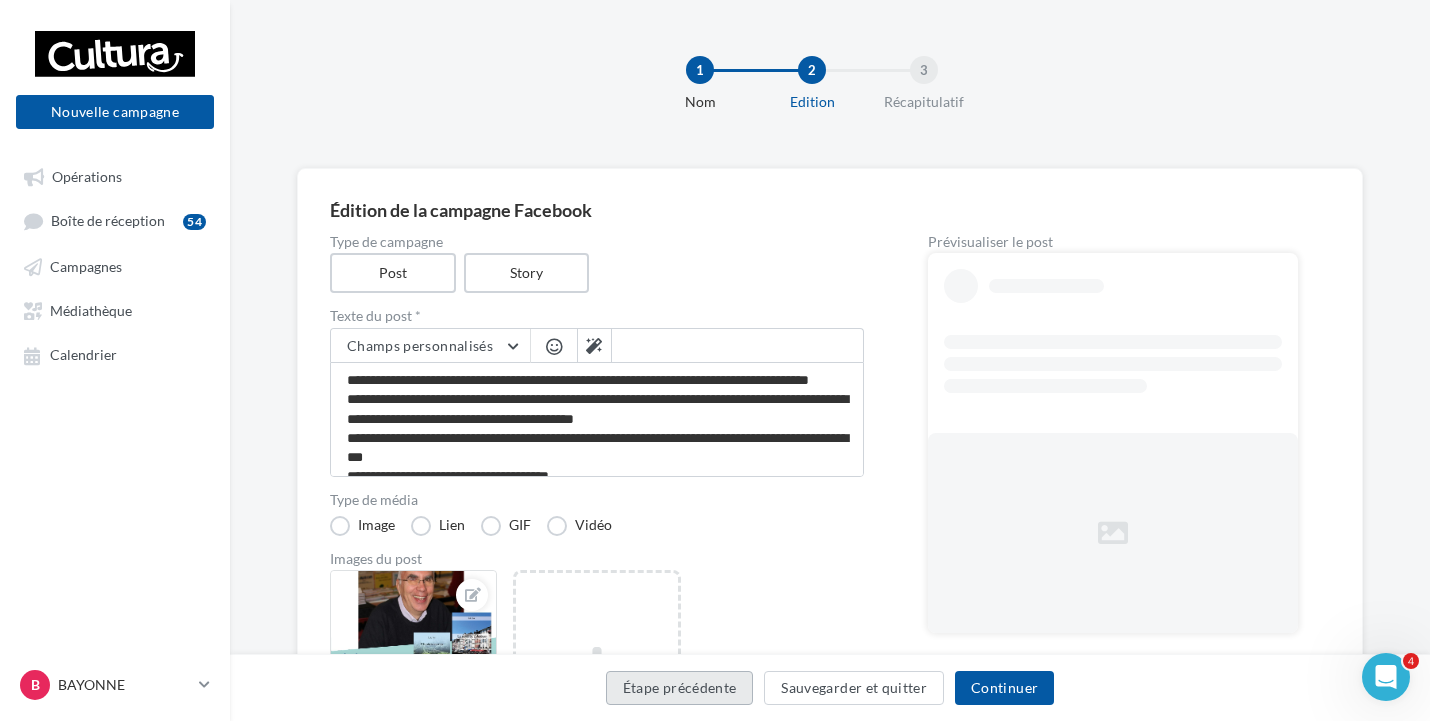 click on "Étape précédente" at bounding box center (680, 688) 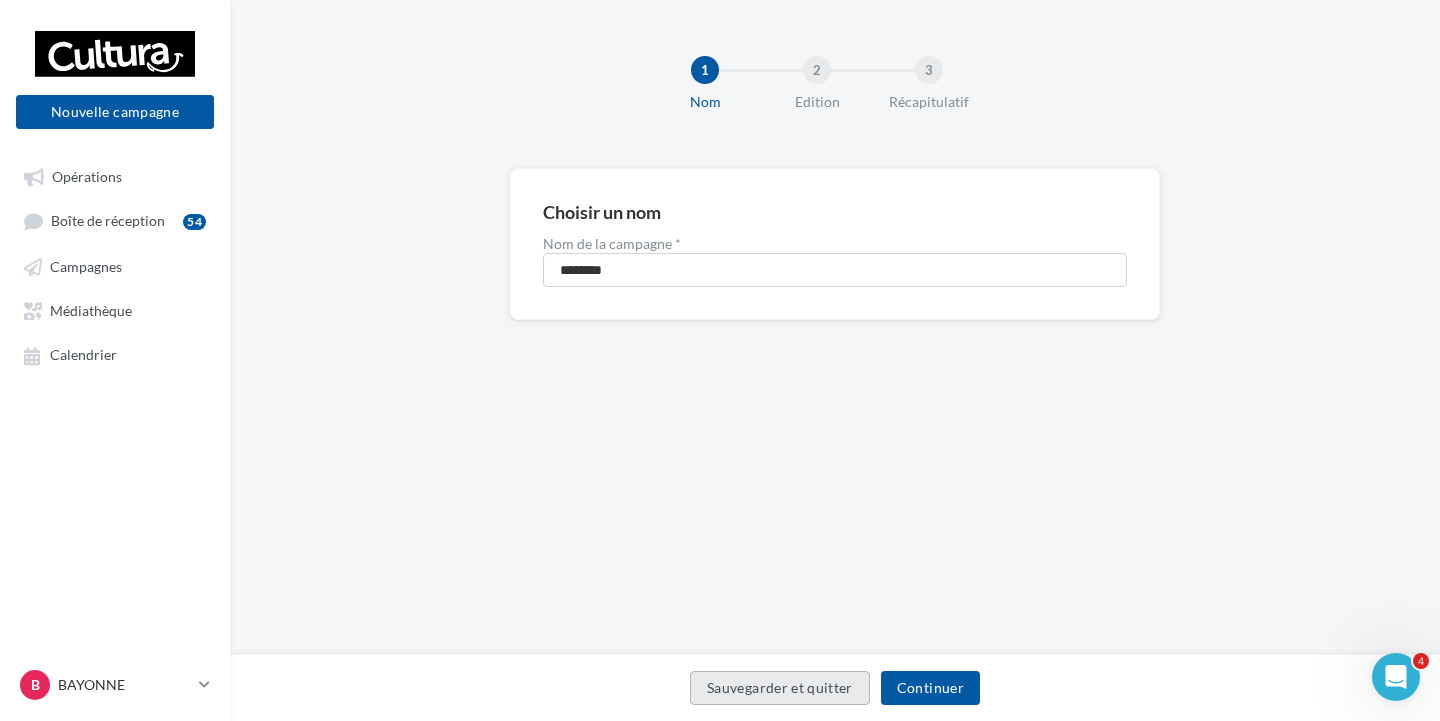 click on "Sauvegarder et quitter" at bounding box center [780, 688] 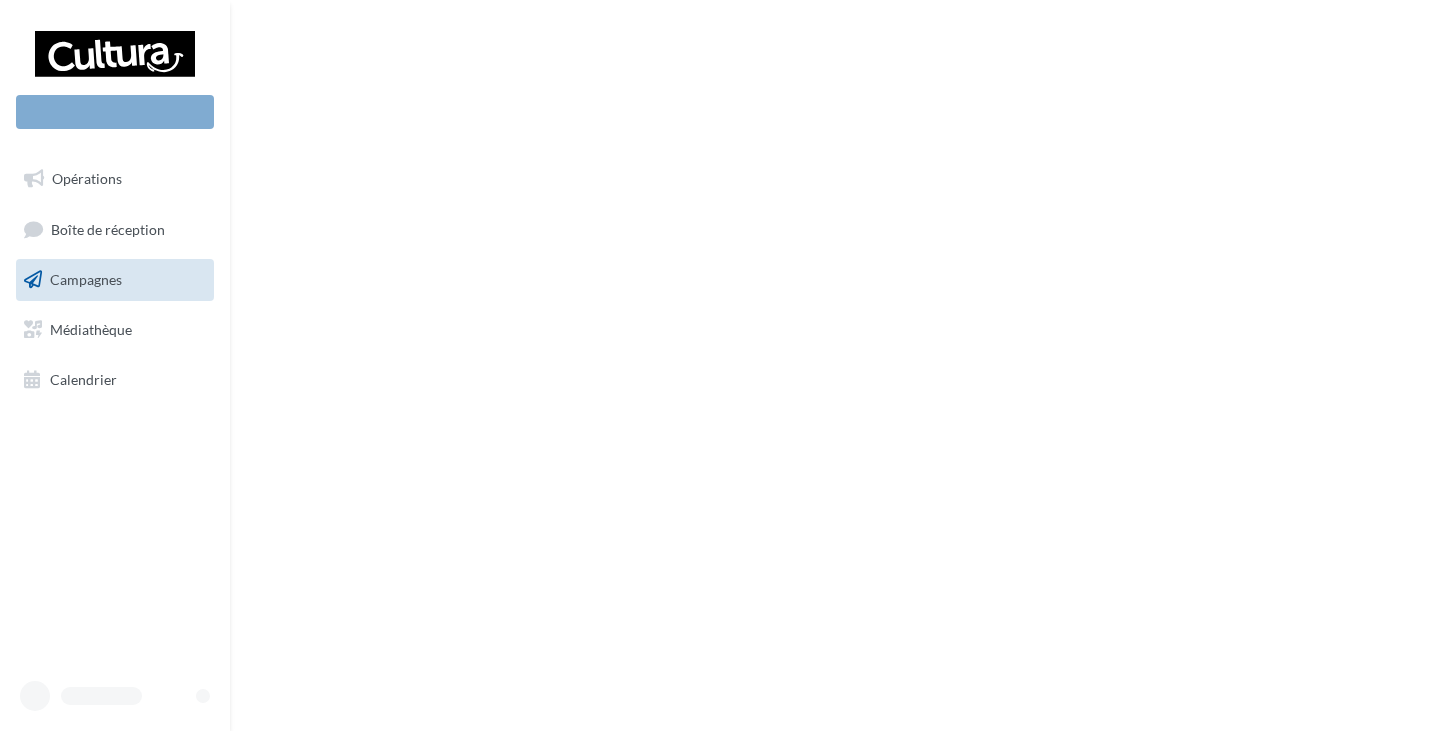 scroll, scrollTop: 0, scrollLeft: 0, axis: both 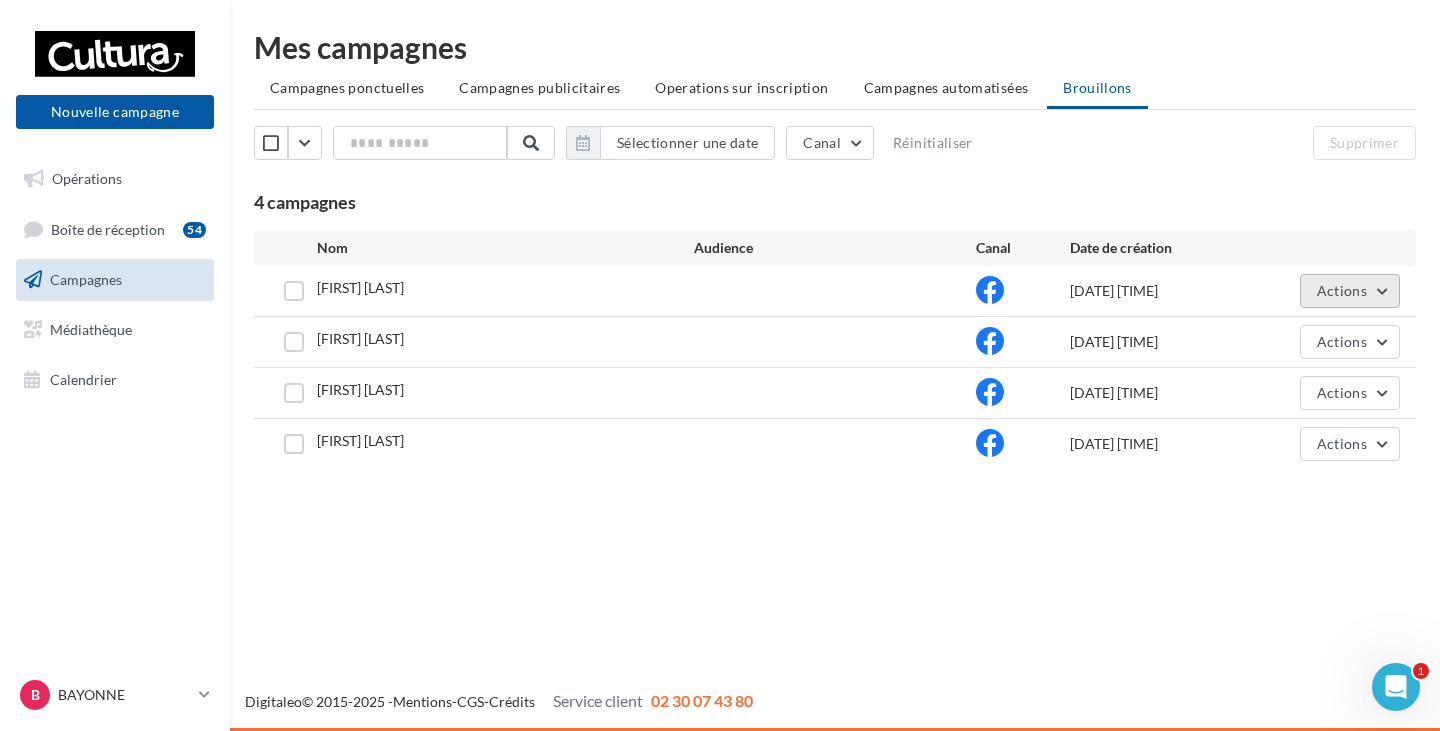 click on "Actions" at bounding box center [1350, 291] 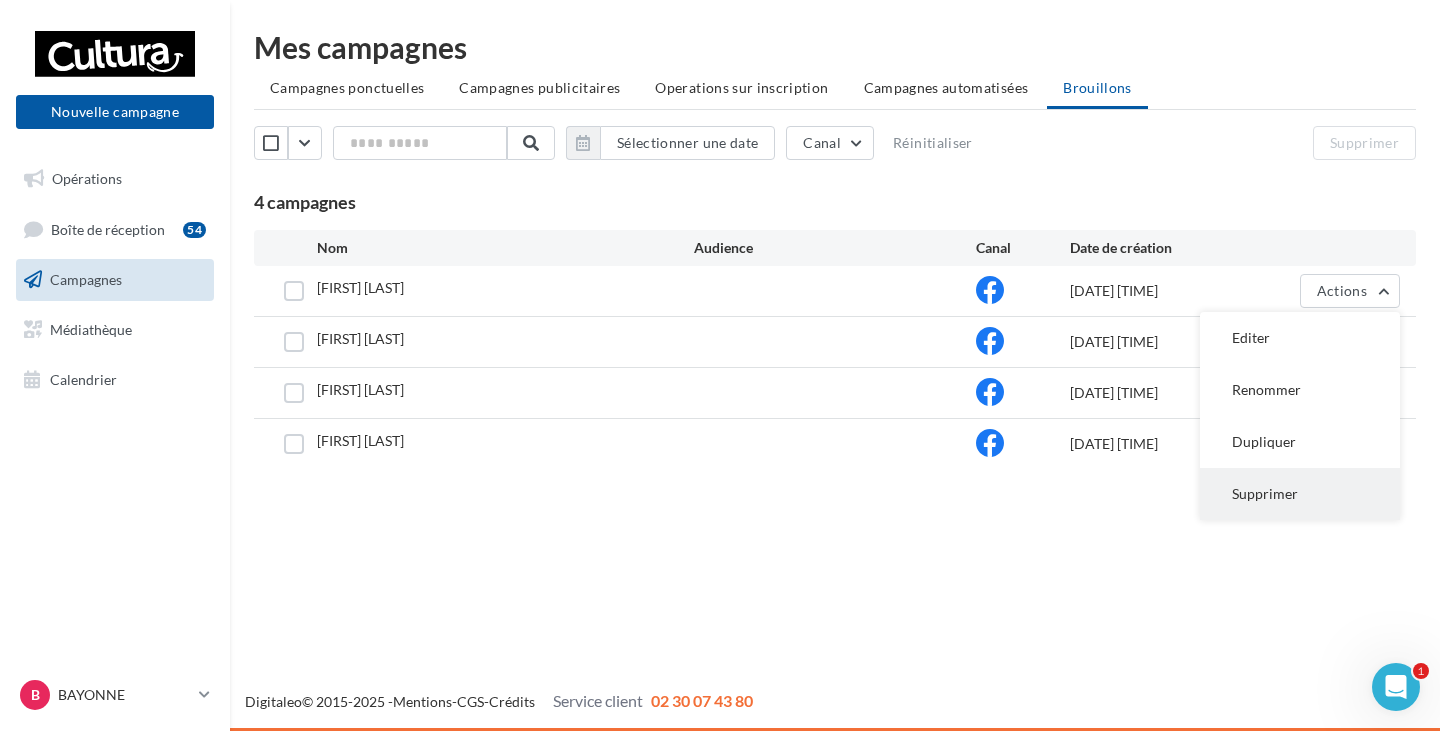 click on "Supprimer" at bounding box center (1300, 494) 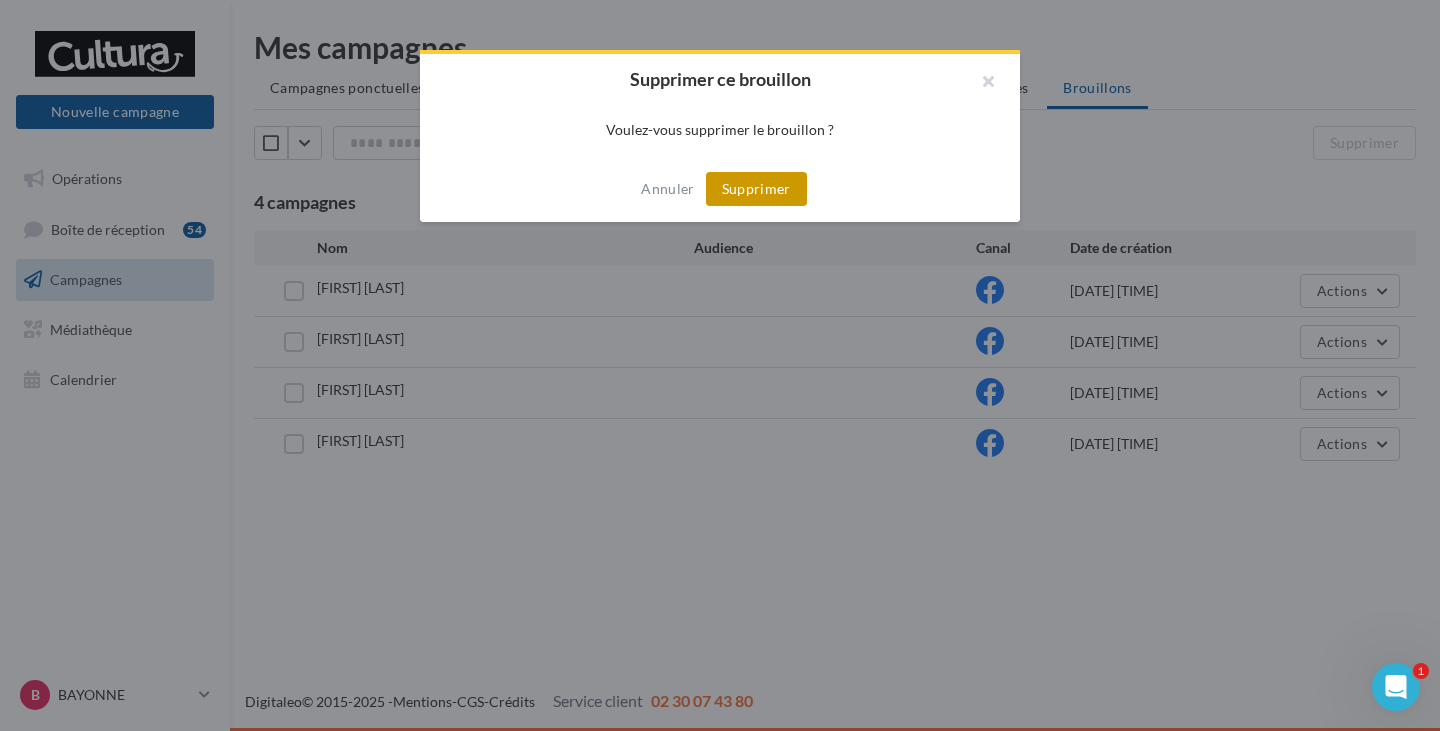 click on "Supprimer" at bounding box center [756, 189] 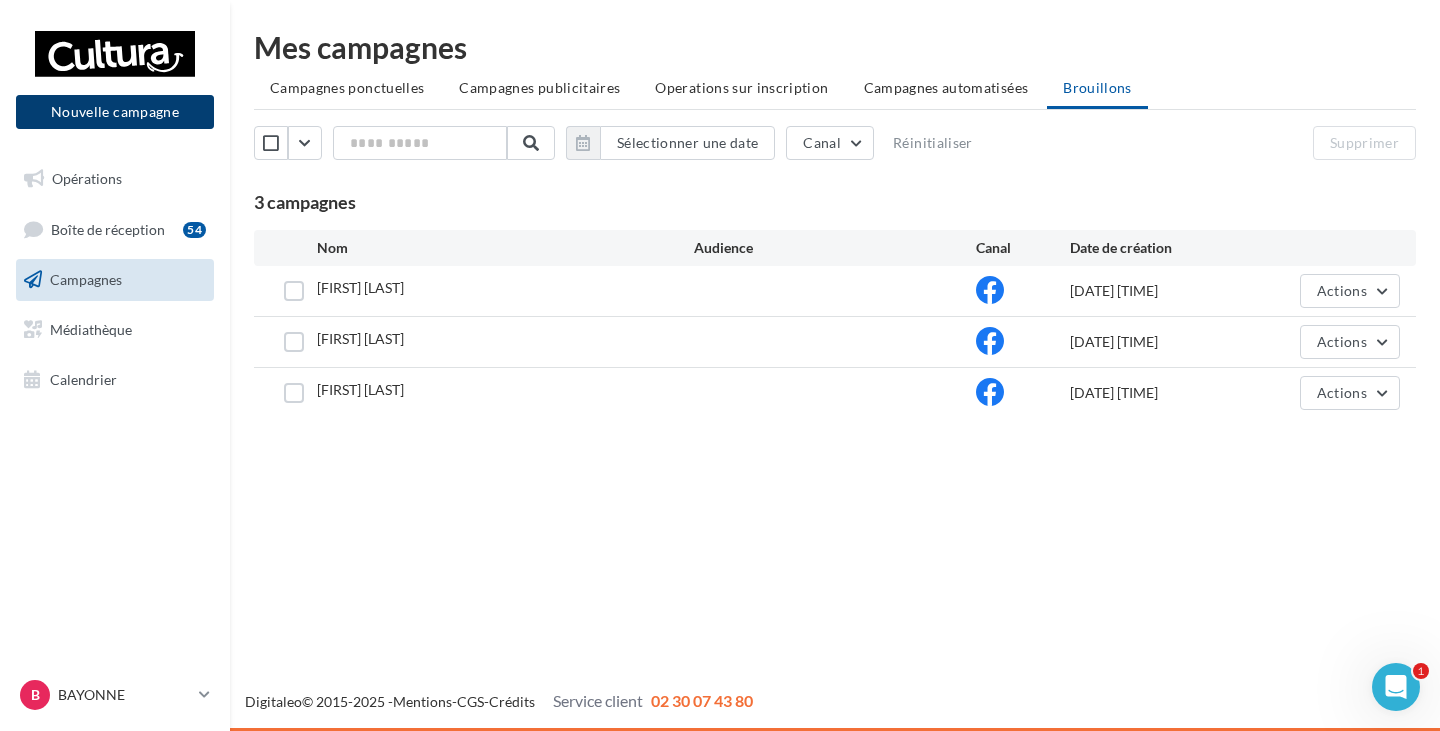 click on "Nouvelle campagne" at bounding box center [115, 112] 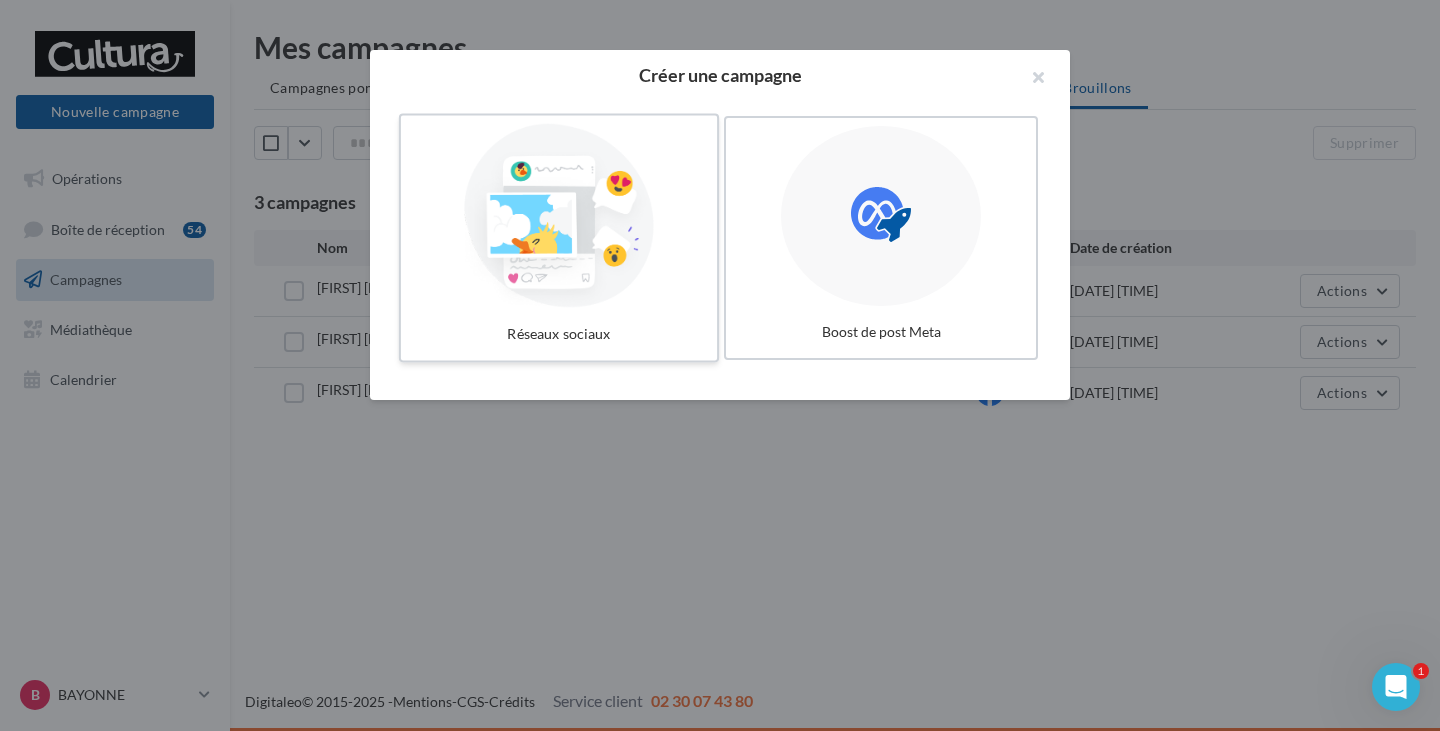 click at bounding box center (559, 216) 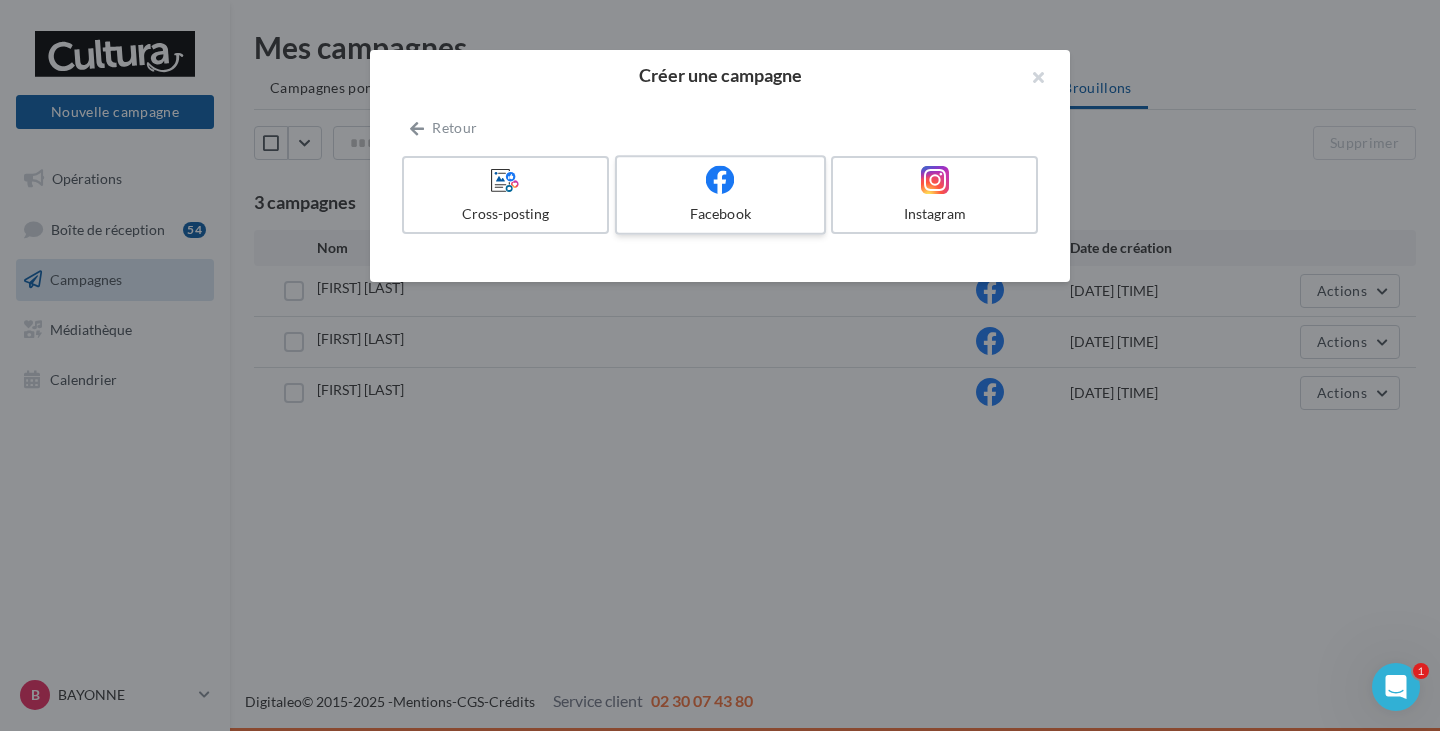 click at bounding box center [720, 180] 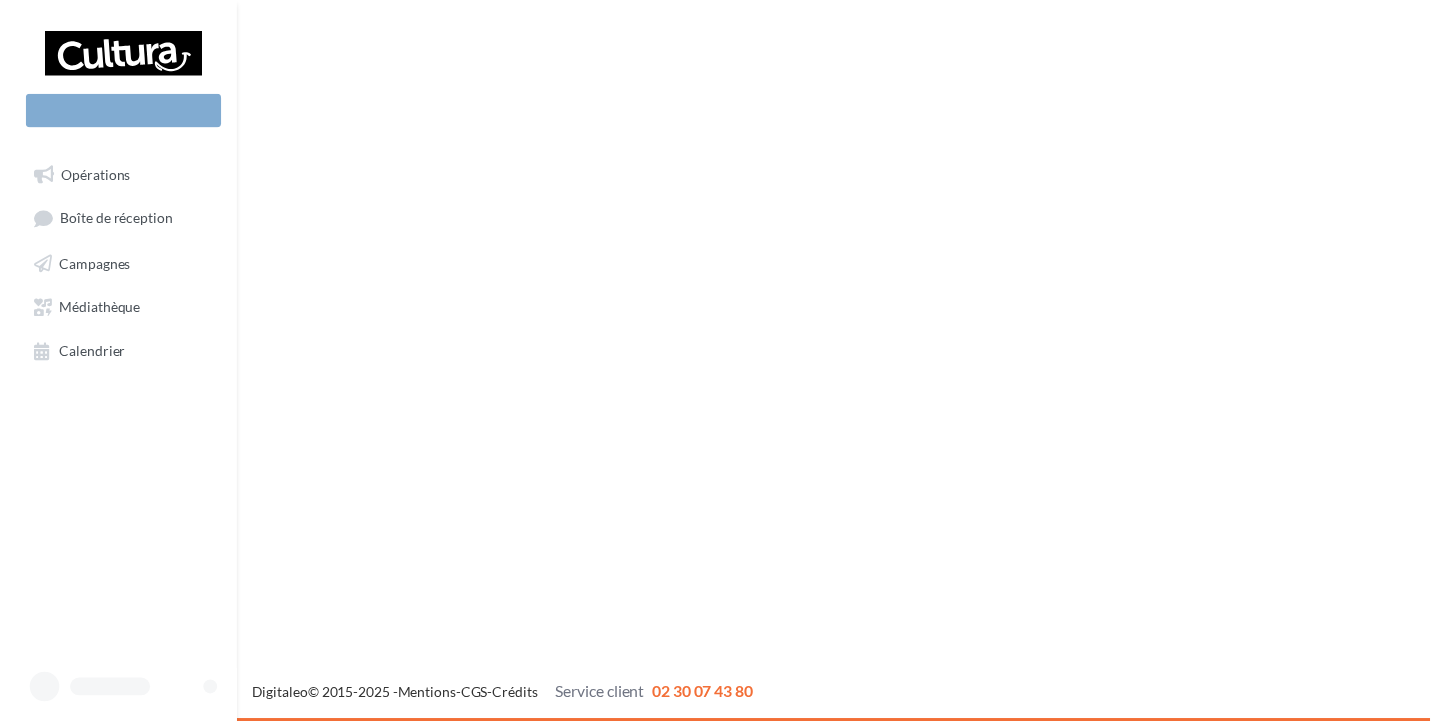 scroll, scrollTop: 0, scrollLeft: 0, axis: both 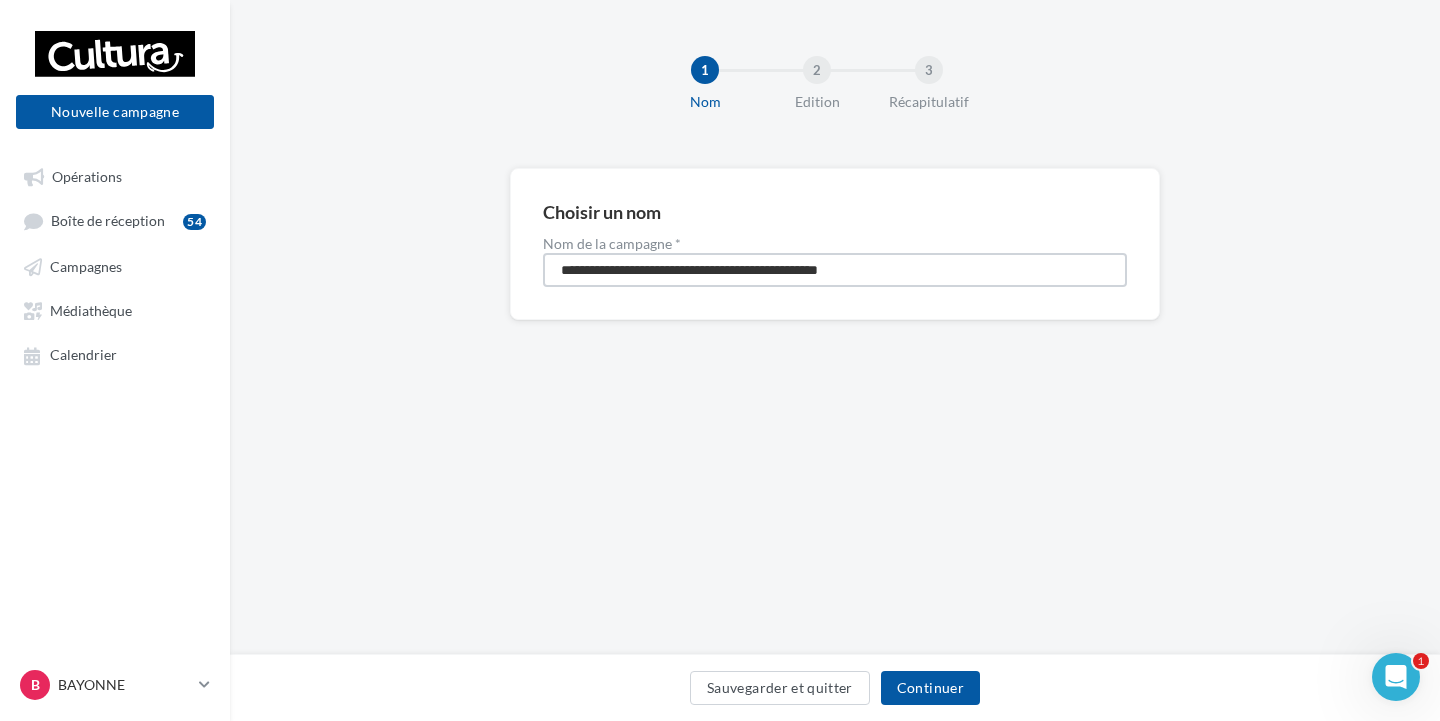 drag, startPoint x: 558, startPoint y: 269, endPoint x: 922, endPoint y: 261, distance: 364.0879 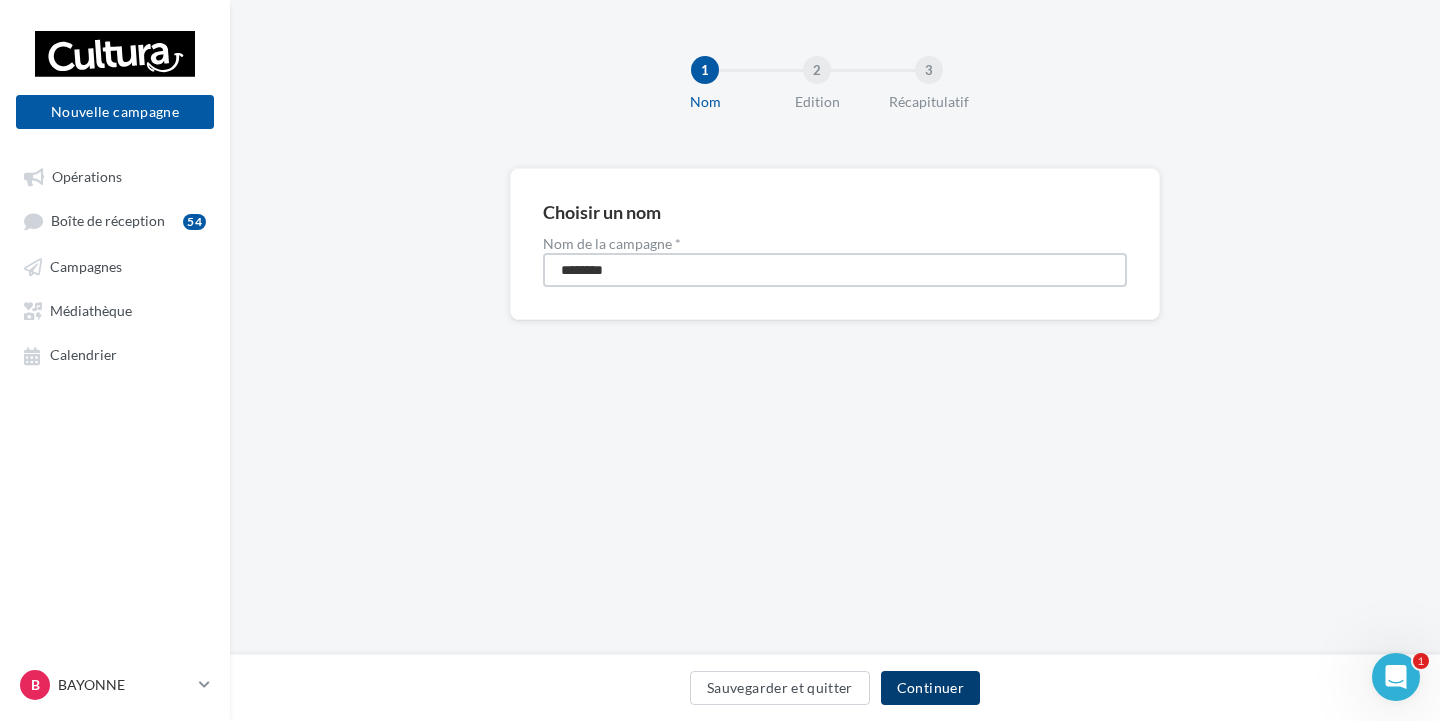 type on "********" 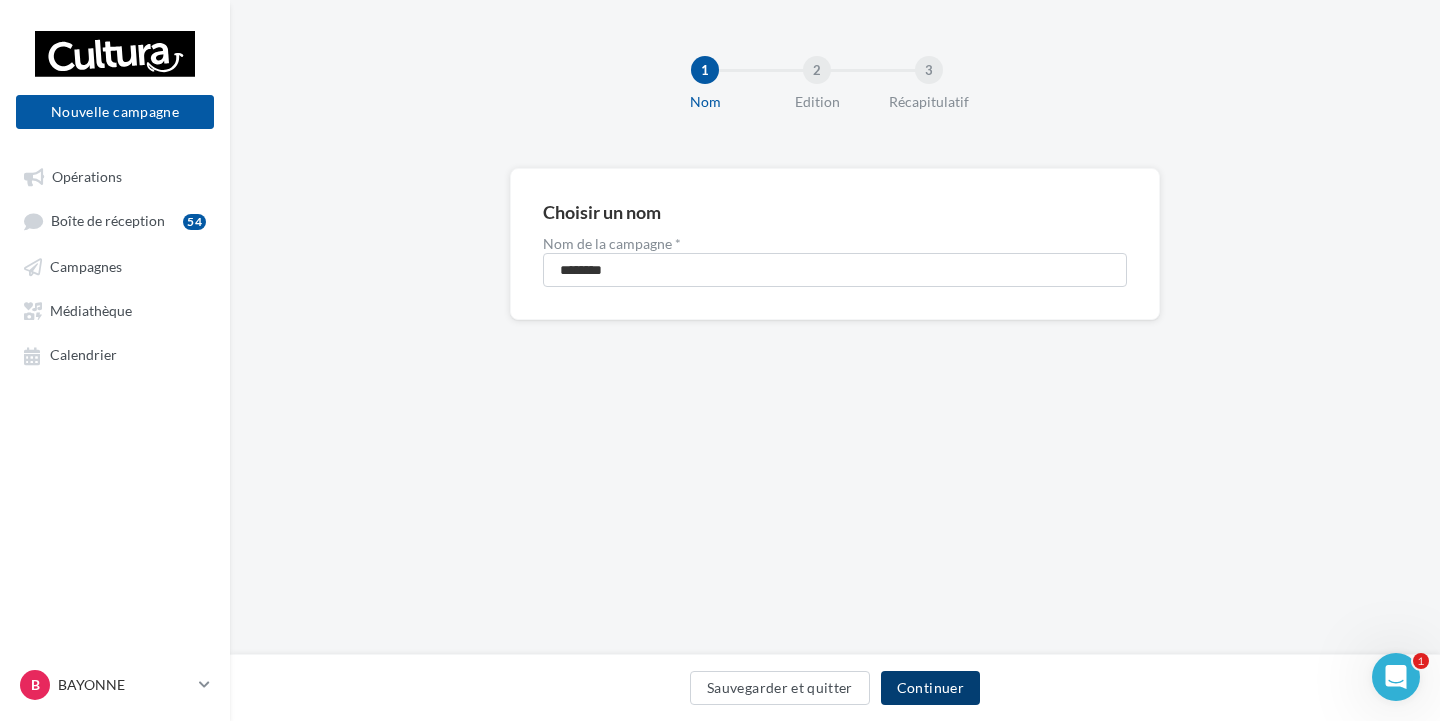 click on "Continuer" at bounding box center (930, 688) 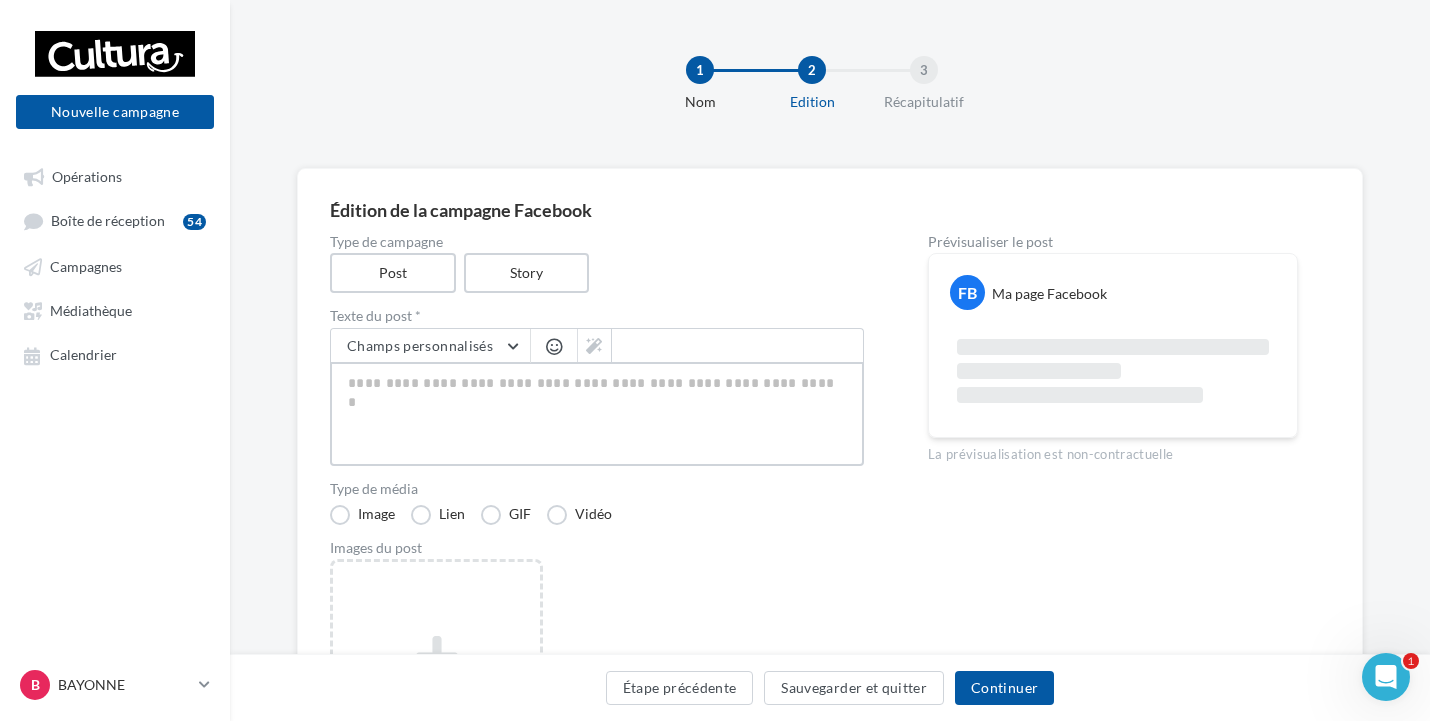 paste on "**********" 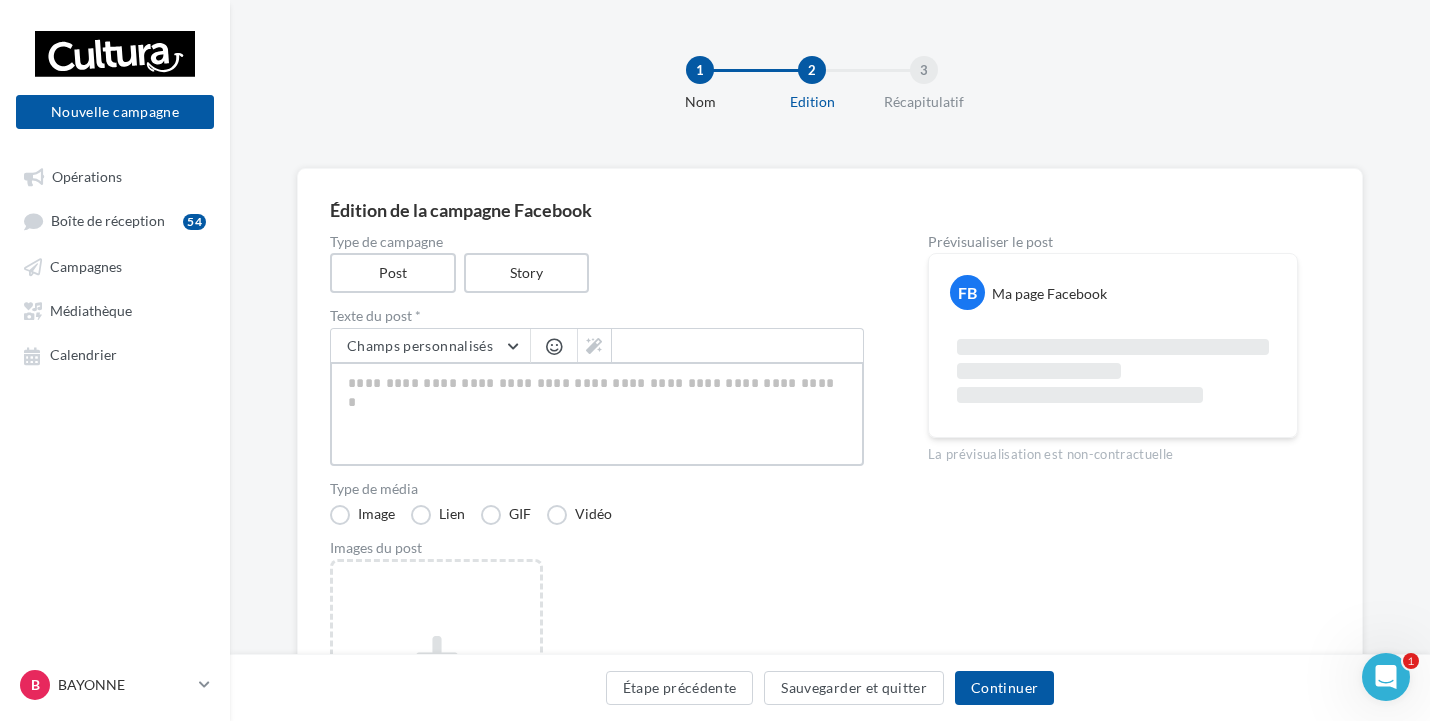 type on "**********" 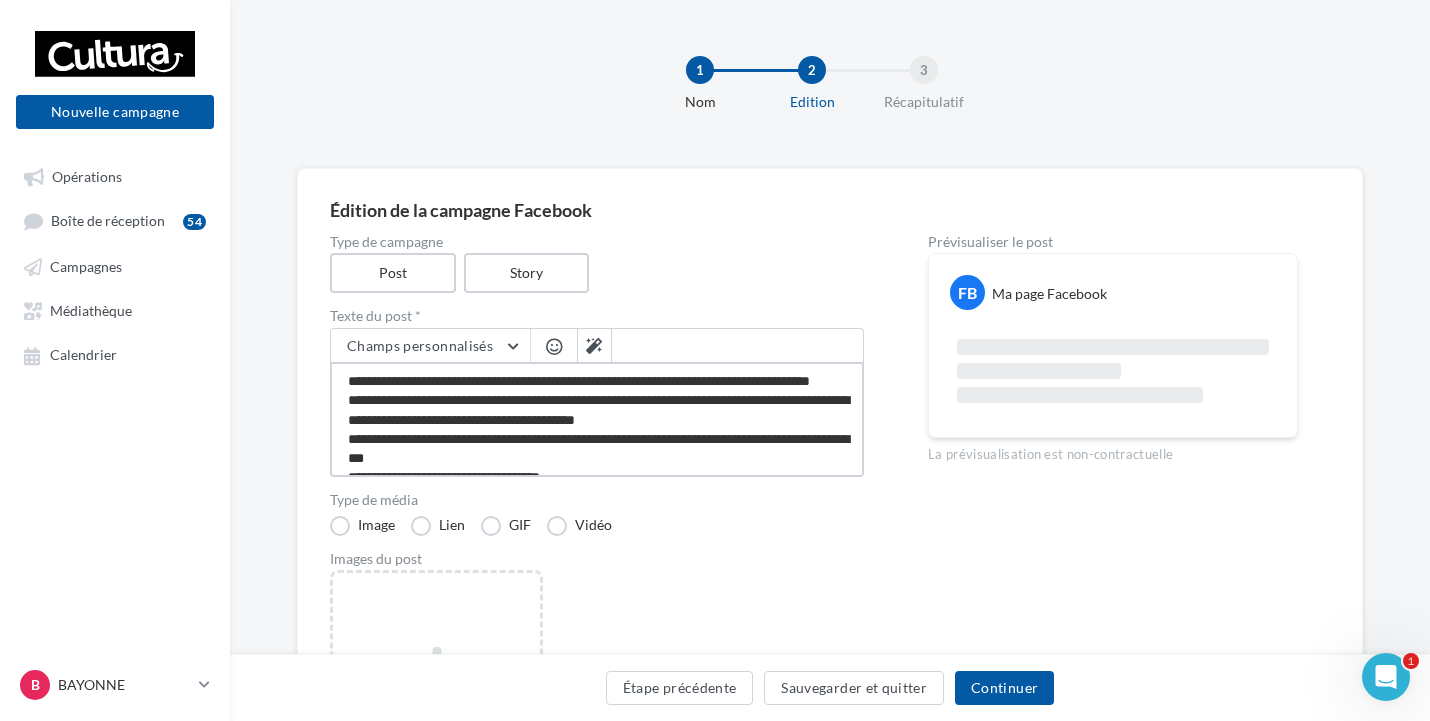 scroll, scrollTop: 31, scrollLeft: 0, axis: vertical 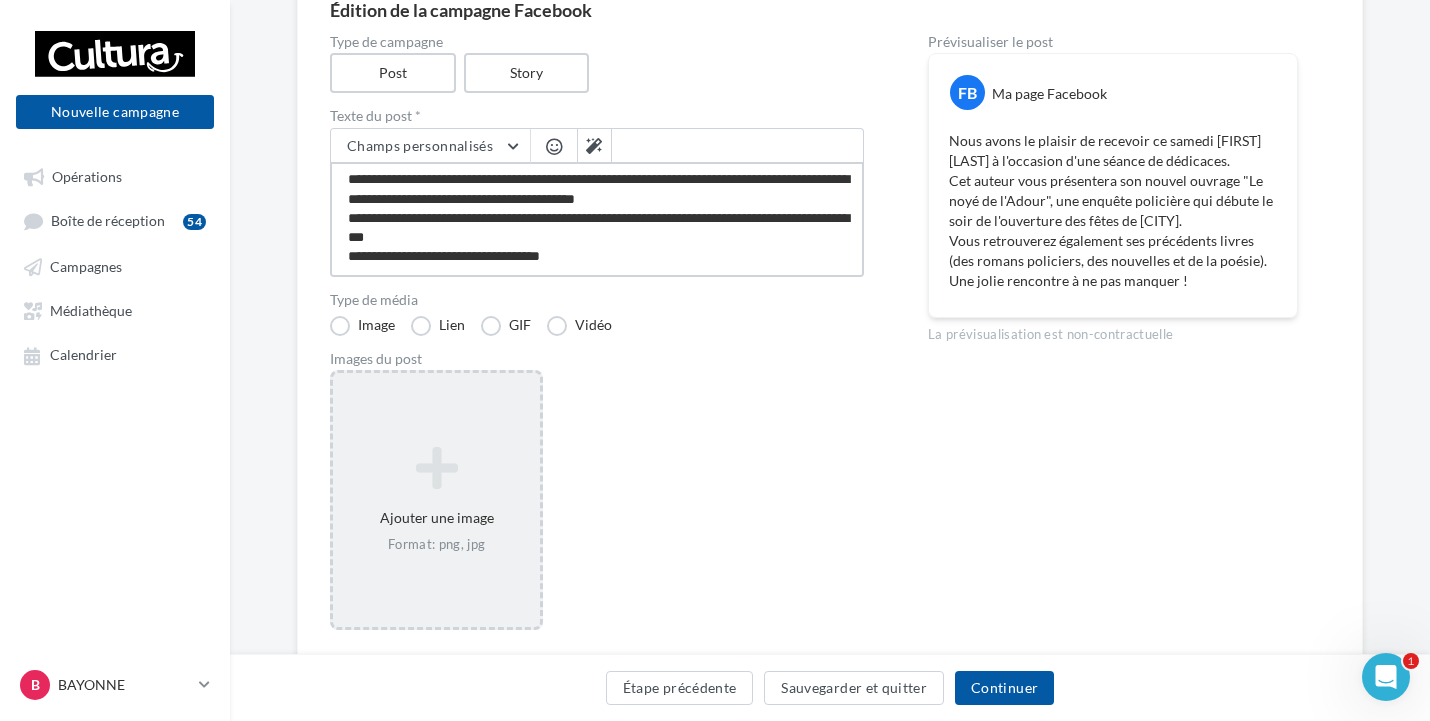 type on "**********" 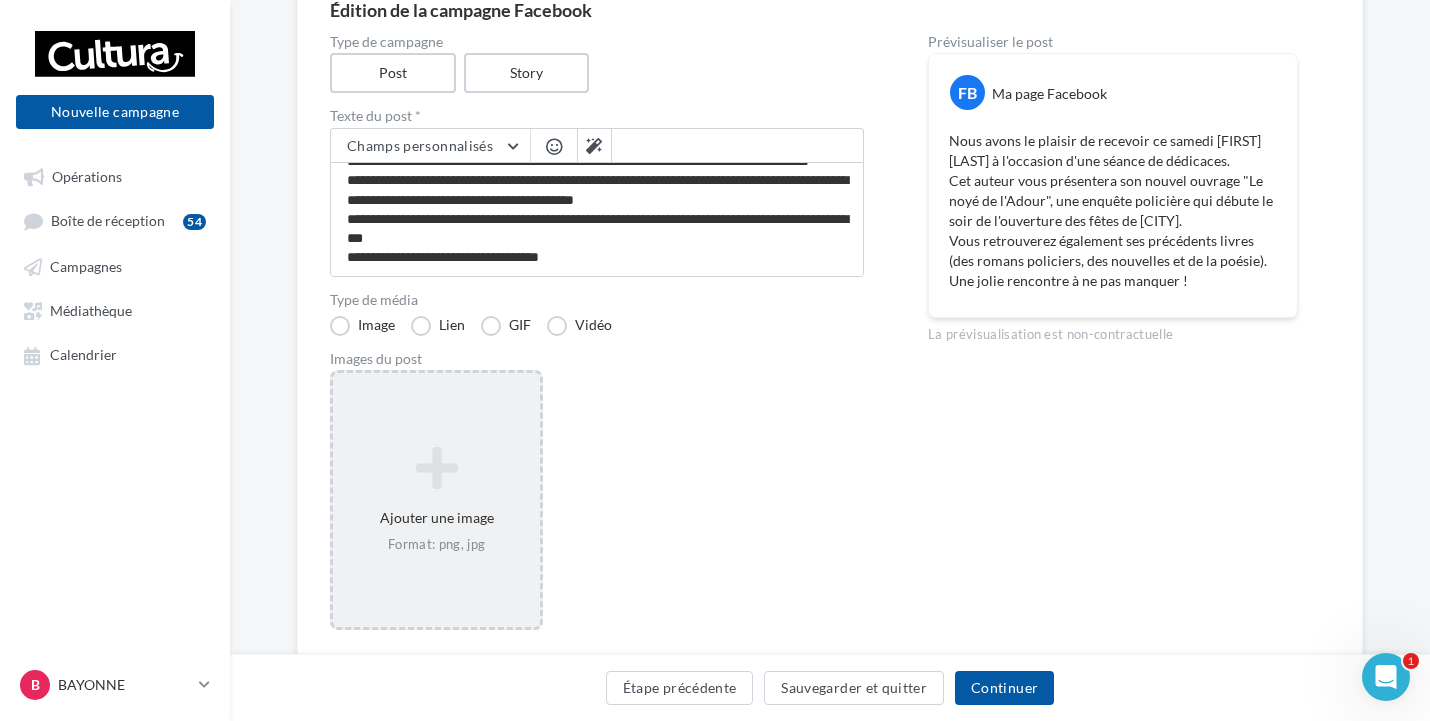 scroll, scrollTop: 30, scrollLeft: 0, axis: vertical 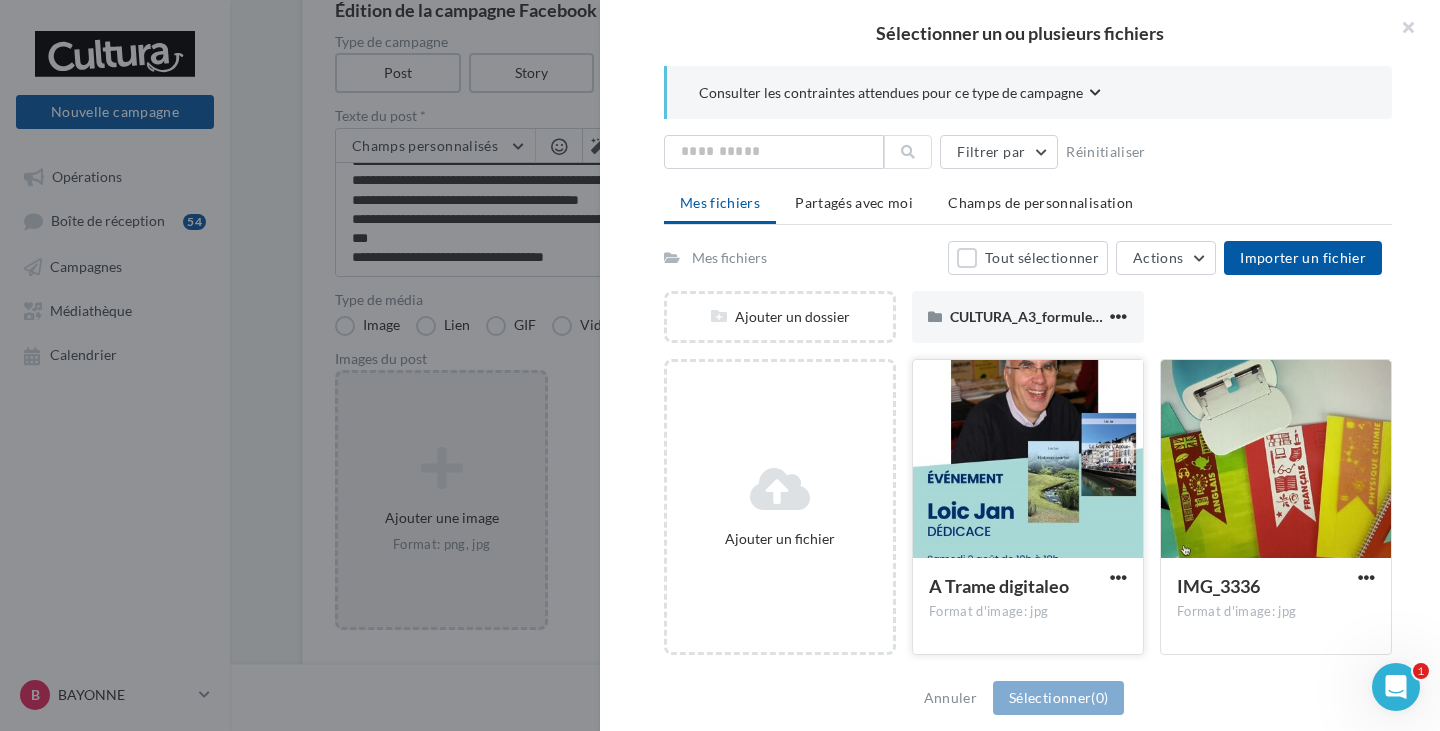 click at bounding box center [1028, 460] 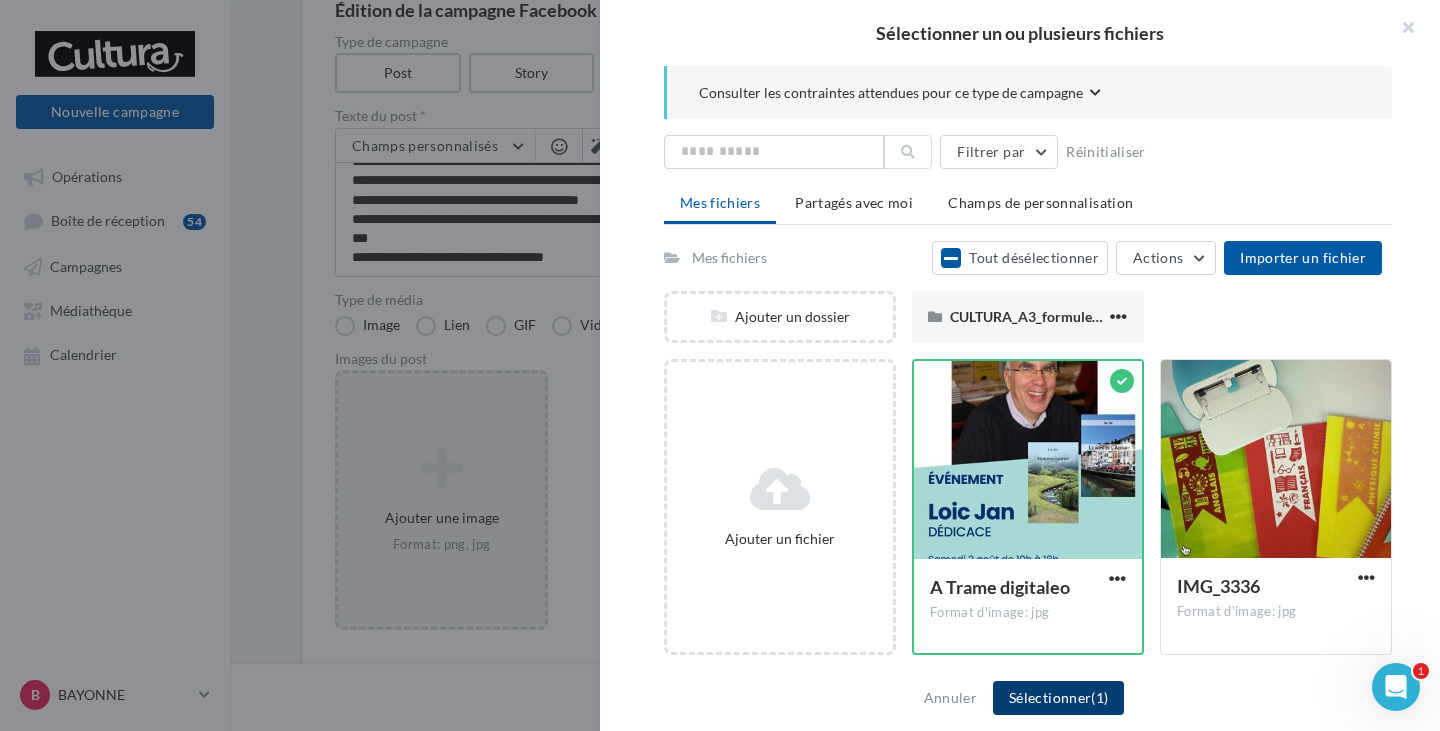 click on "Sélectionner   (1)" at bounding box center (1058, 698) 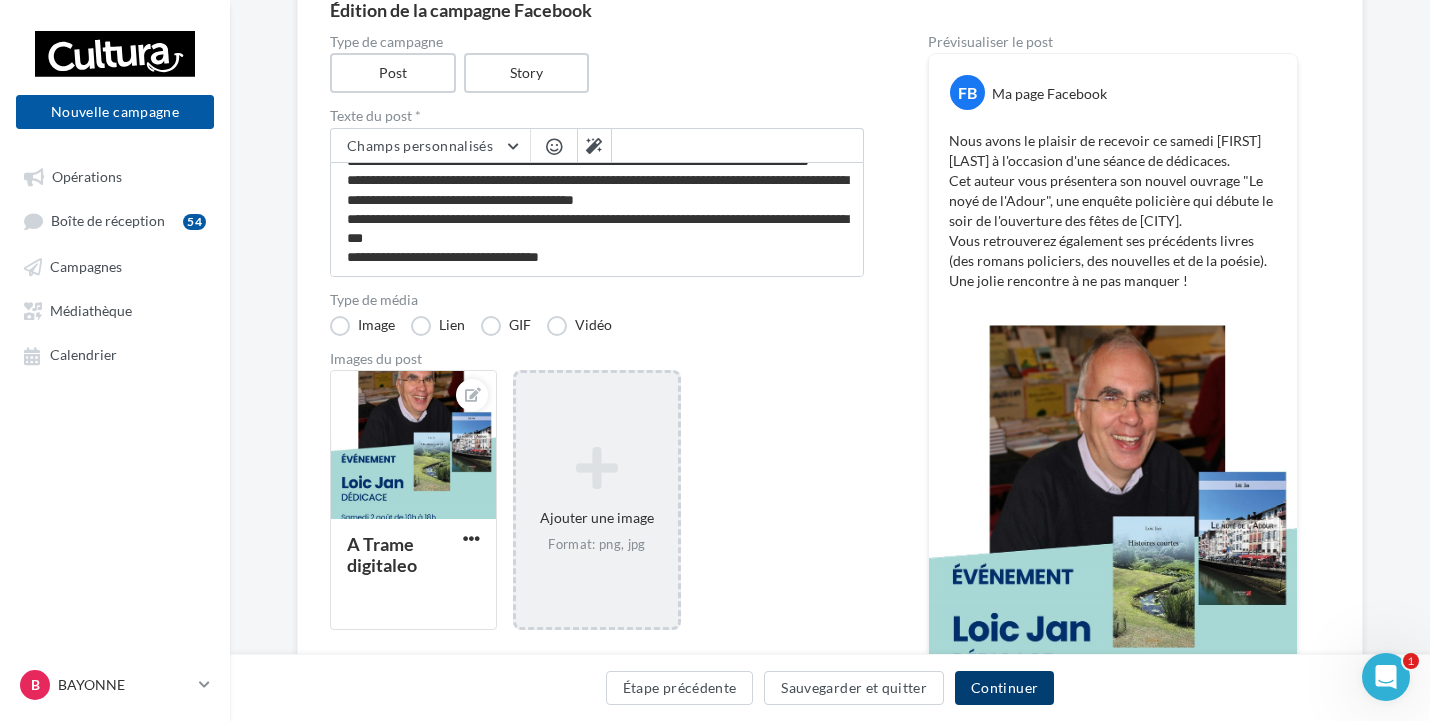 click on "Continuer" at bounding box center [1004, 688] 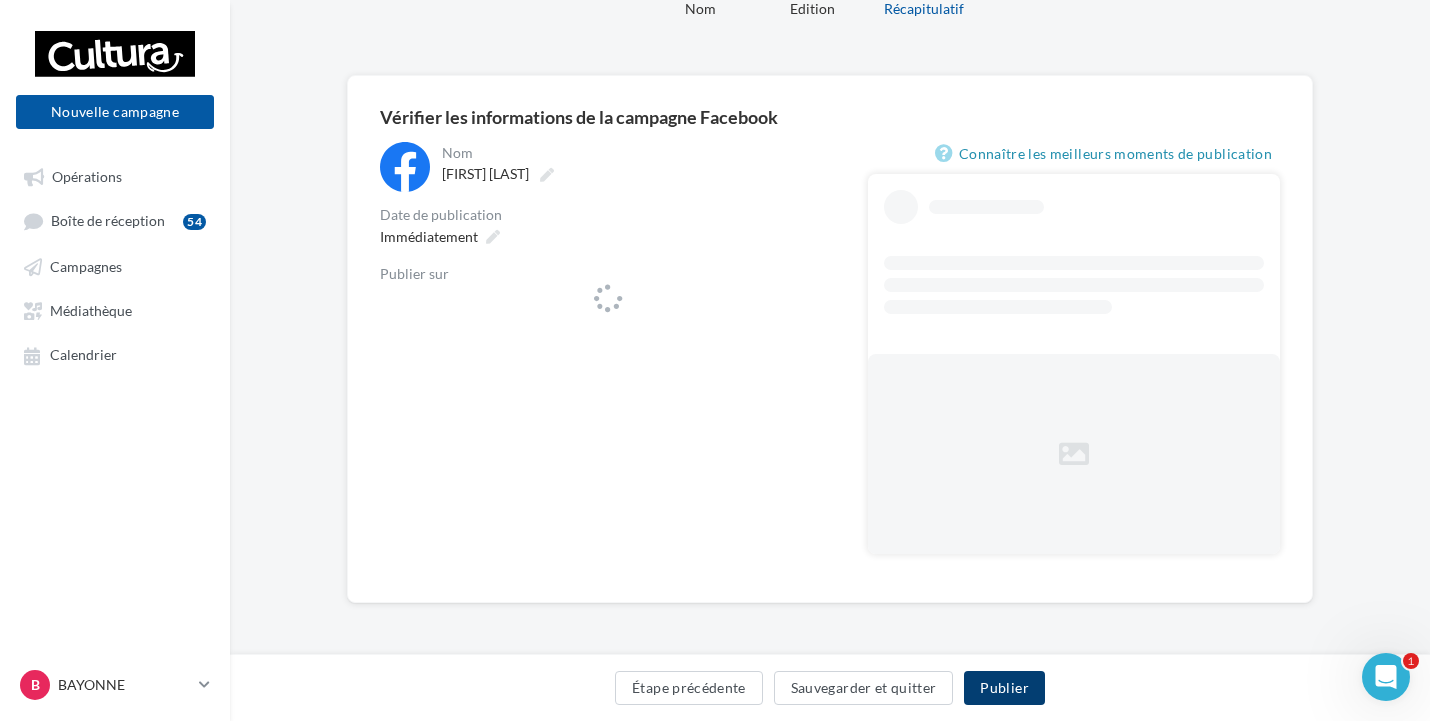 scroll, scrollTop: 0, scrollLeft: 0, axis: both 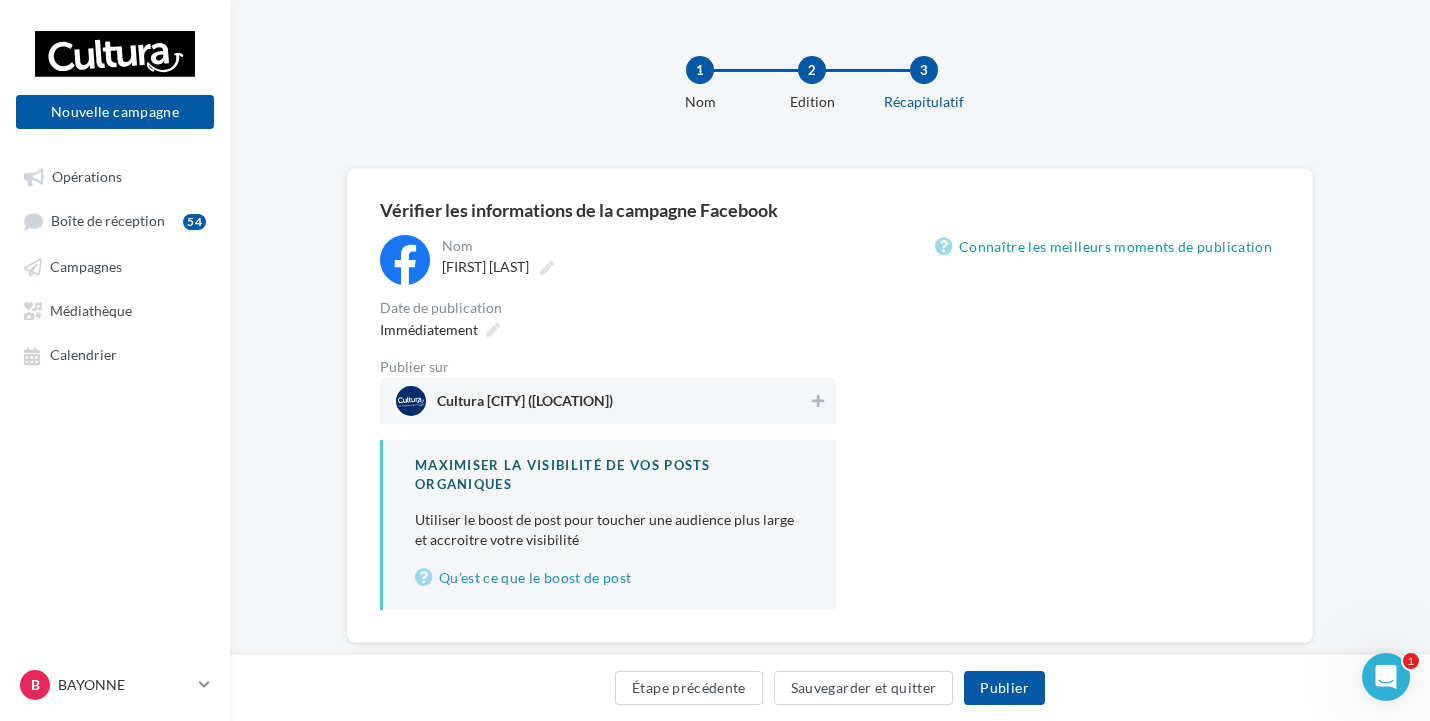 click on "Cultura [CITY] ([NEIGHBORHOOD])" at bounding box center (602, 401) 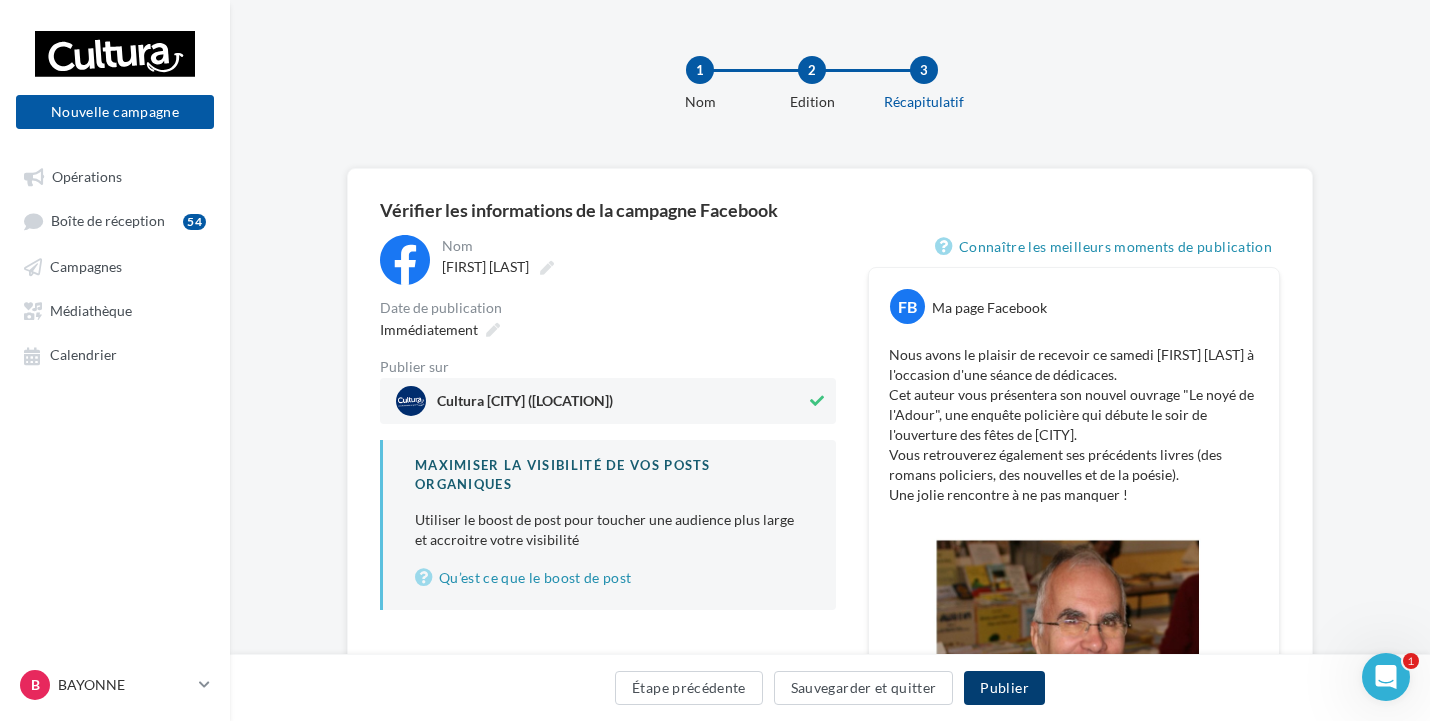 click on "Publier" at bounding box center (1004, 688) 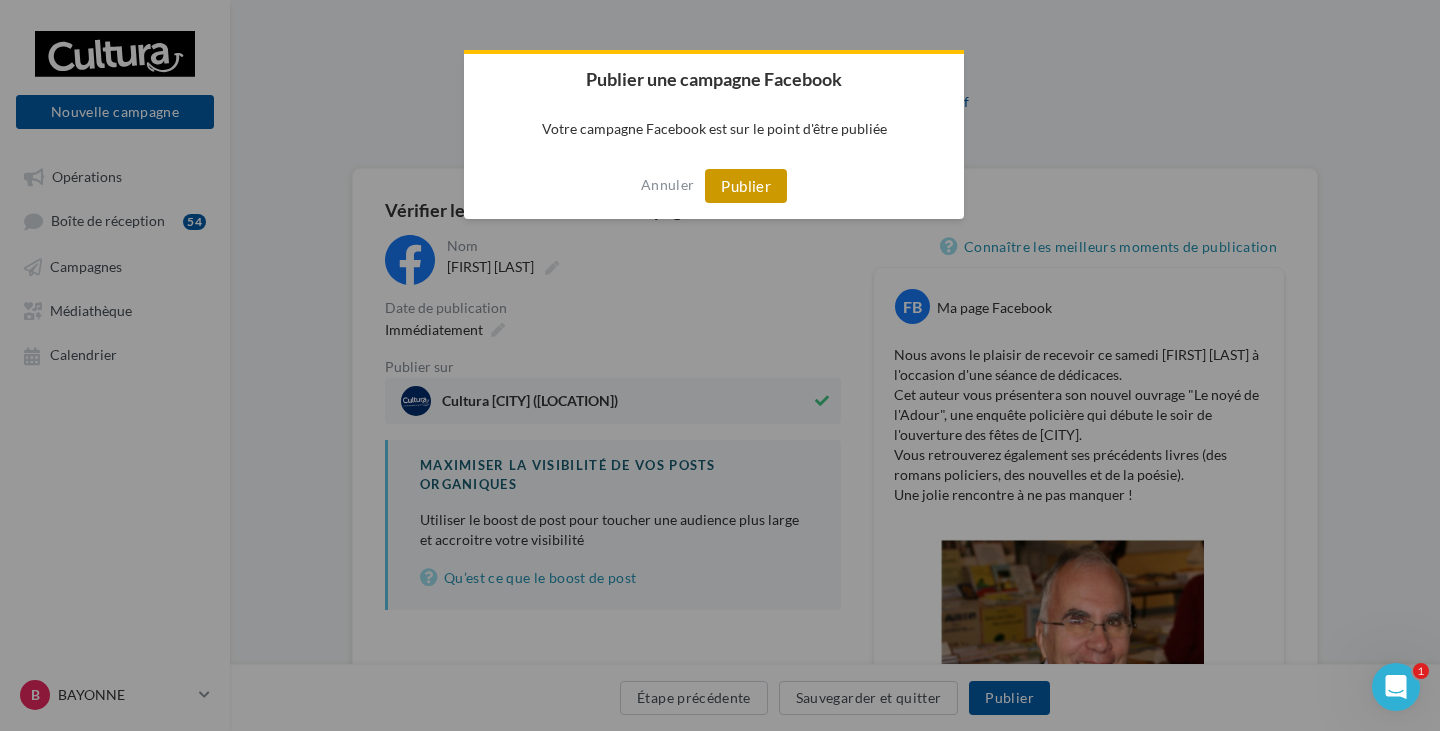 click on "Publier" at bounding box center [746, 186] 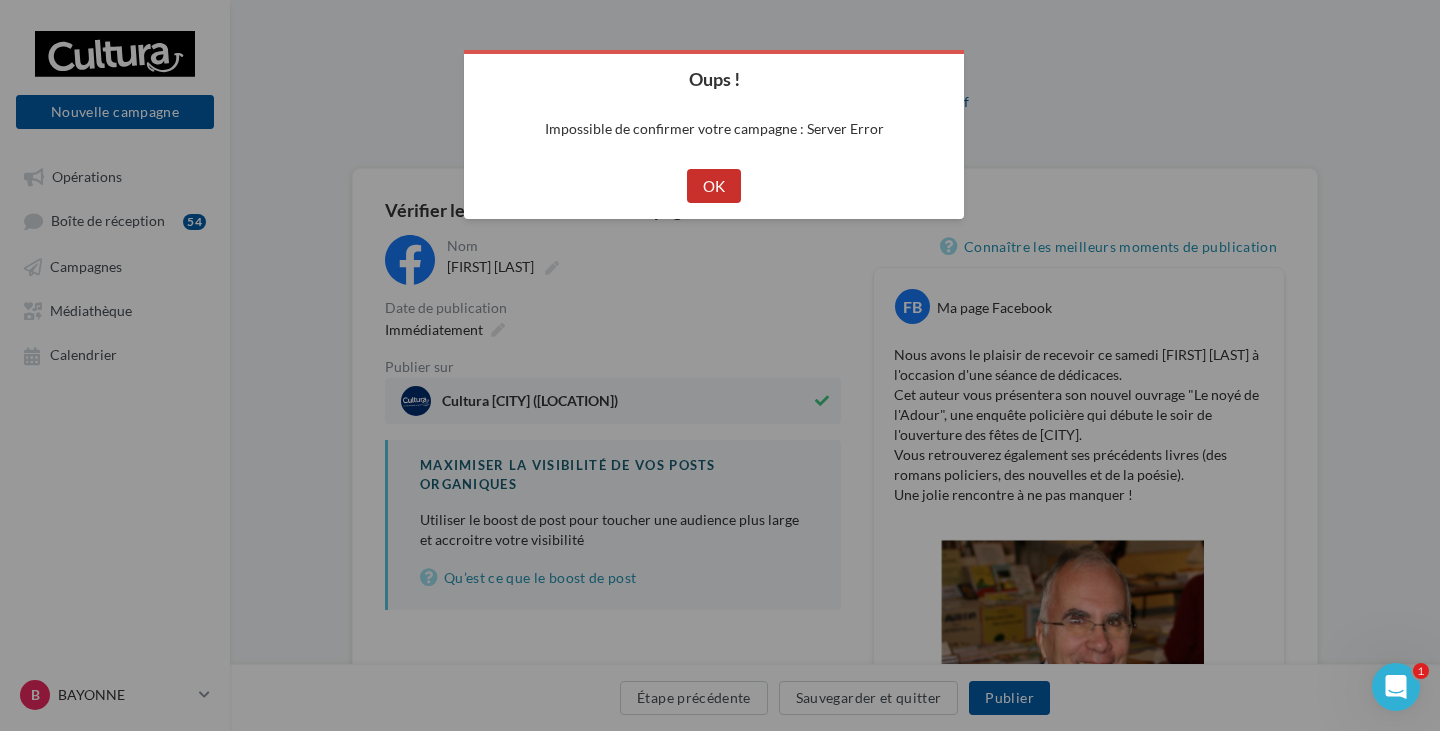 click on "OK" at bounding box center (714, 186) 